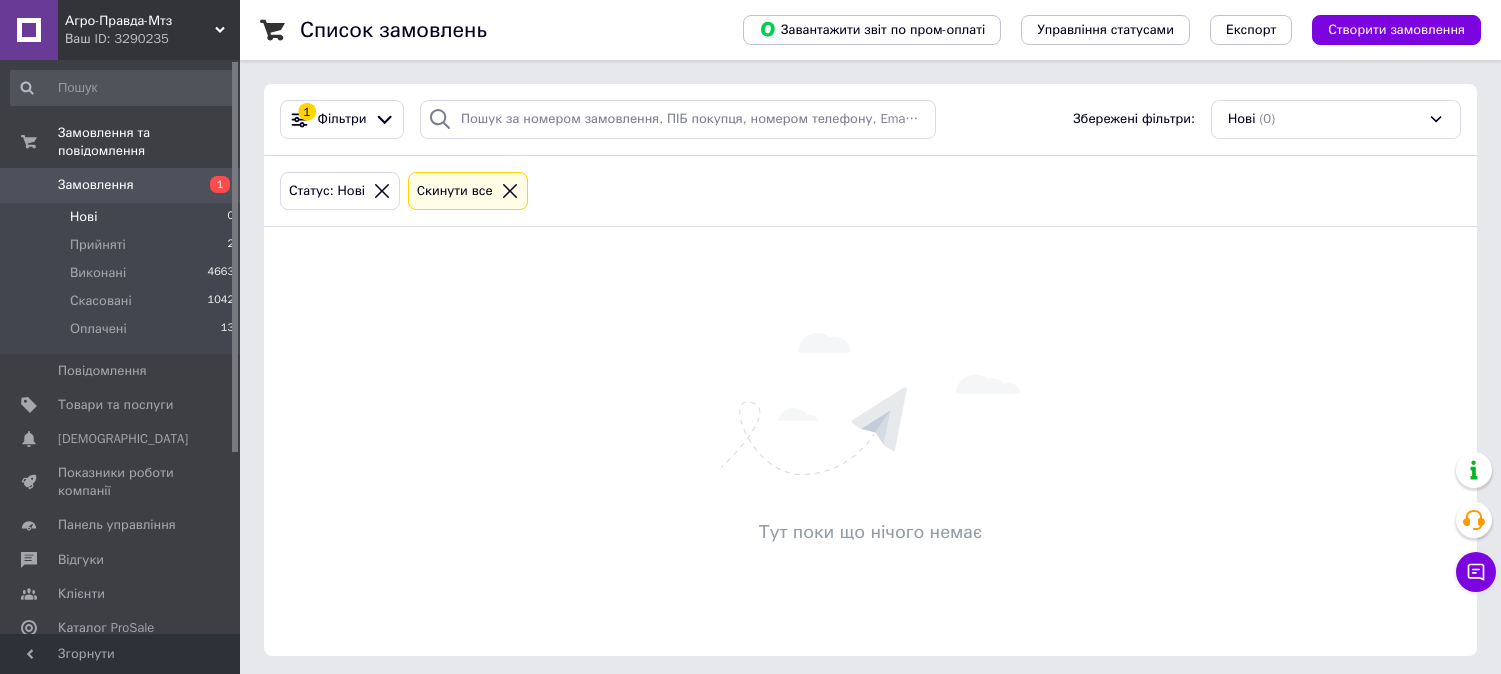 scroll, scrollTop: 0, scrollLeft: 0, axis: both 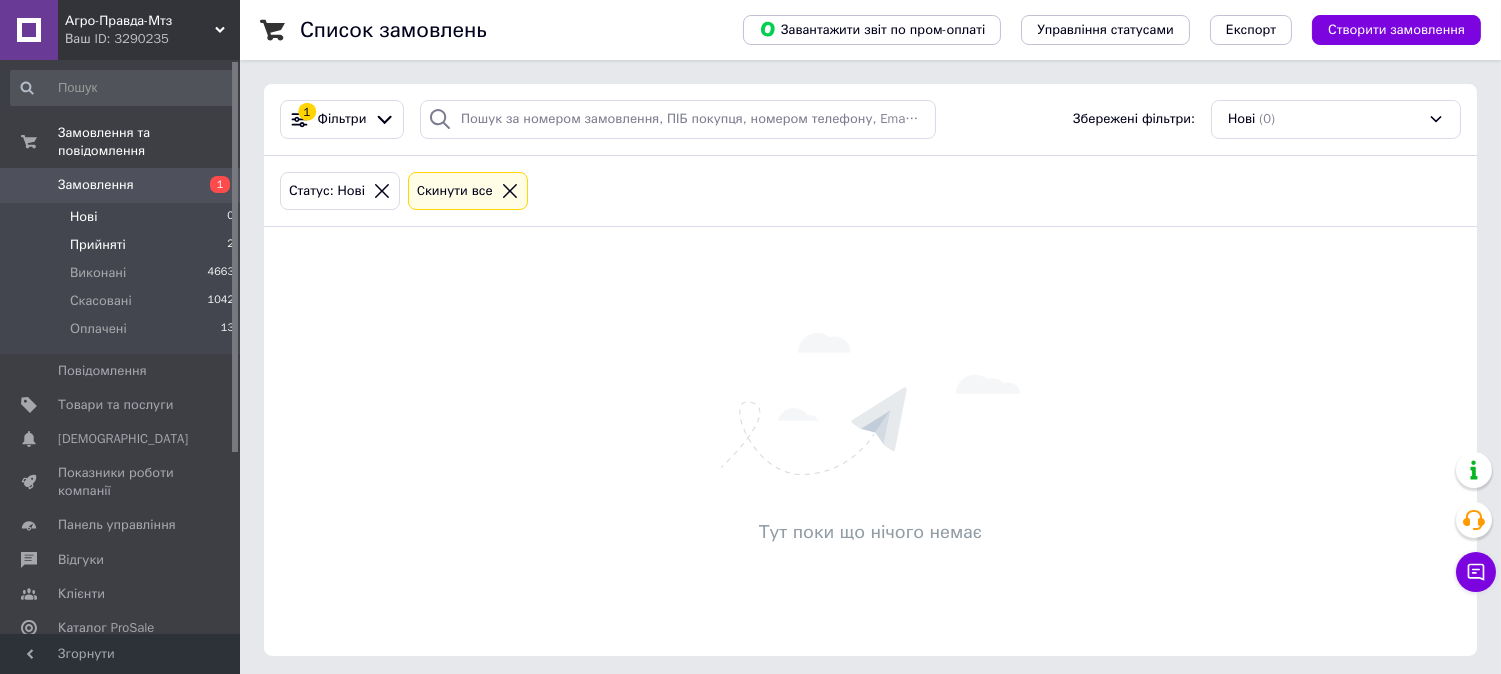 click on "Прийняті 2" at bounding box center (123, 245) 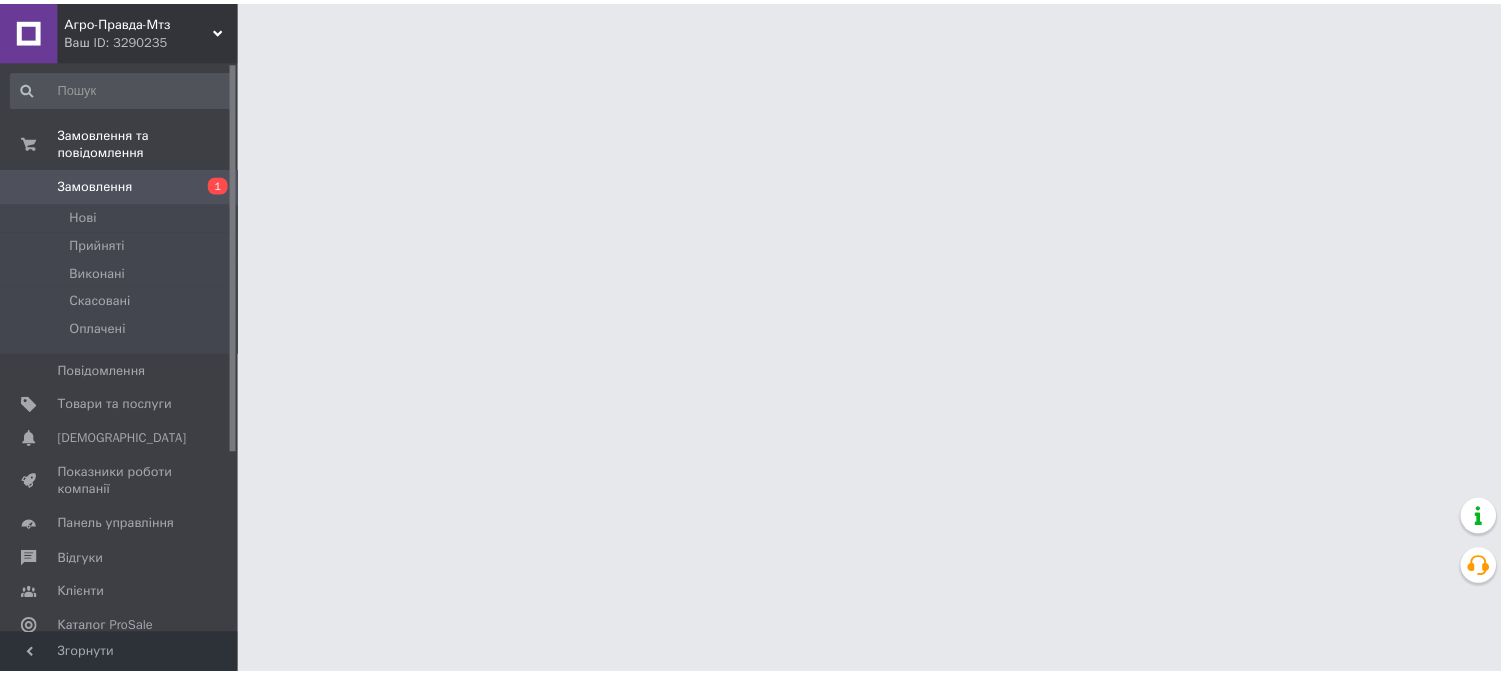 scroll, scrollTop: 0, scrollLeft: 0, axis: both 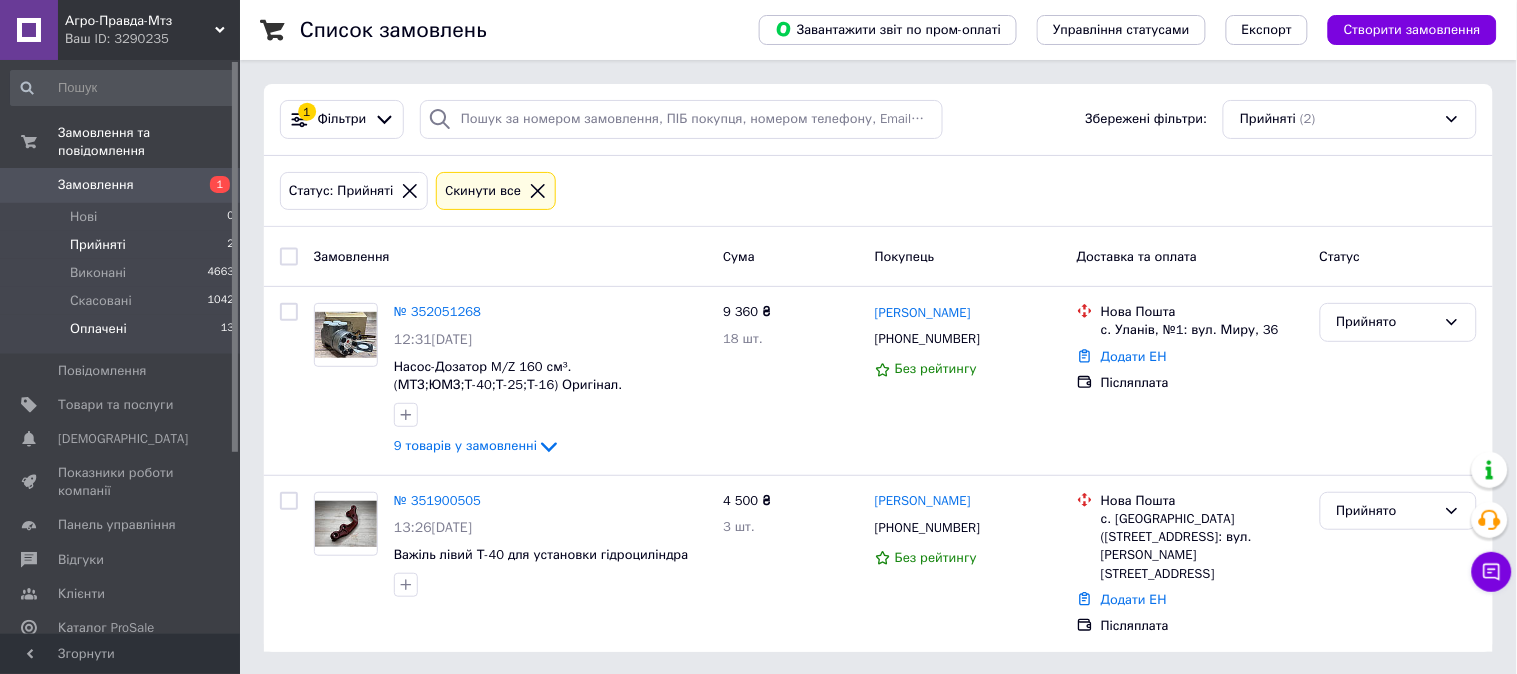 click on "Оплачені 13" at bounding box center (123, 334) 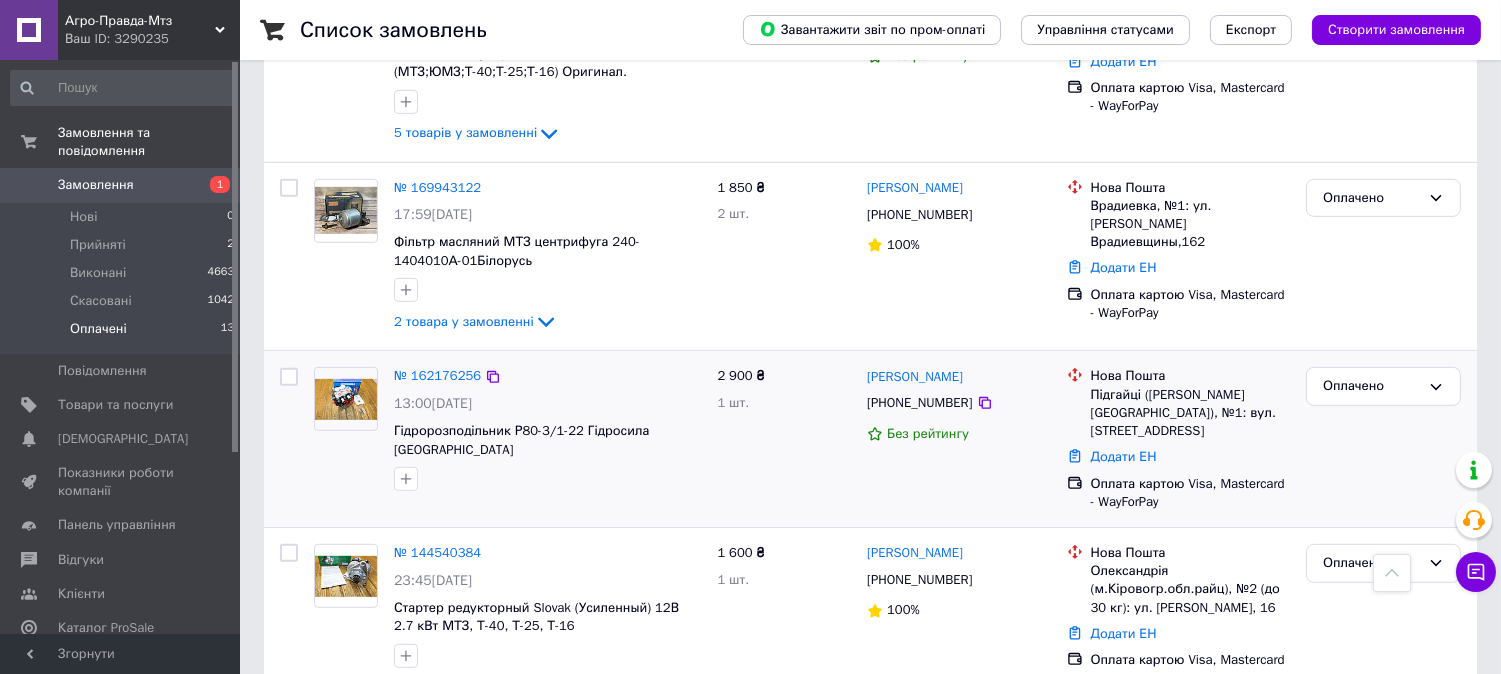 scroll, scrollTop: 1540, scrollLeft: 0, axis: vertical 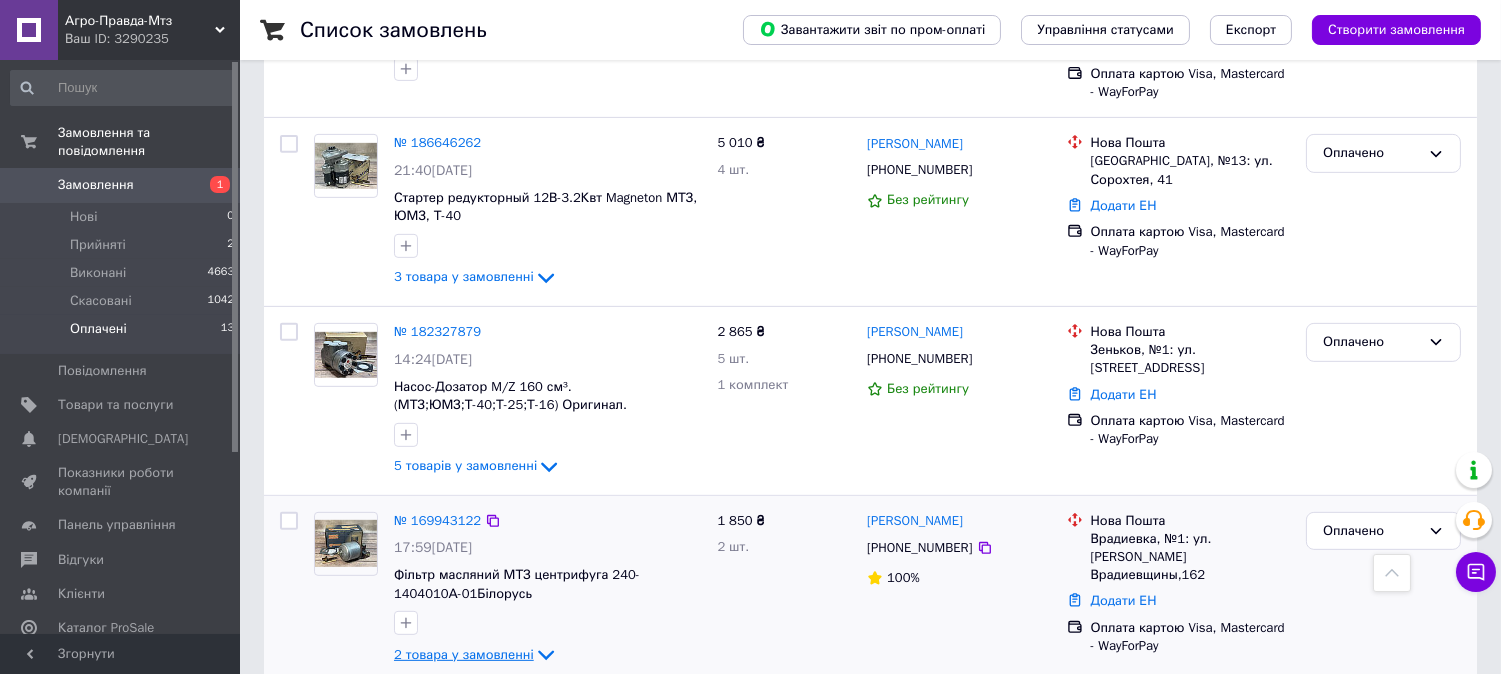 click on "2 товара у замовленні" at bounding box center [464, 654] 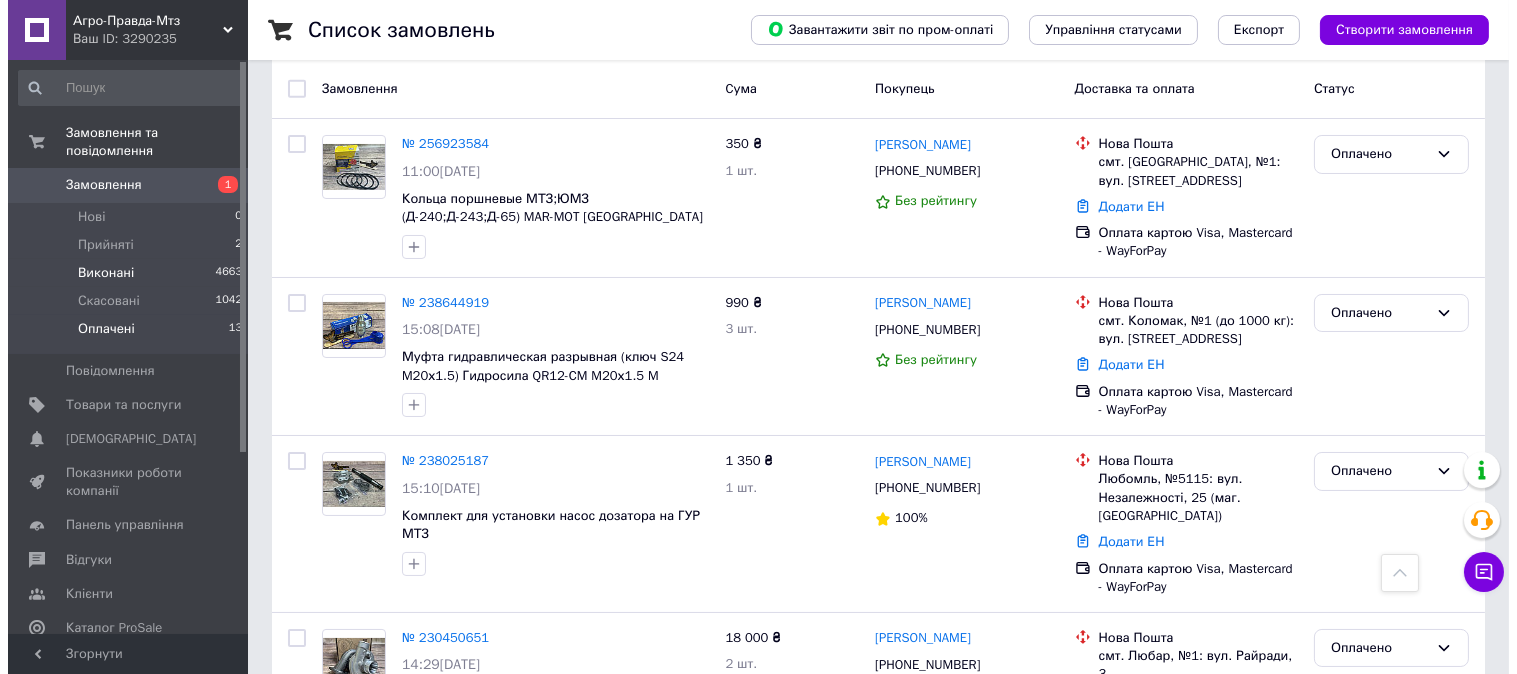 scroll, scrollTop: 0, scrollLeft: 0, axis: both 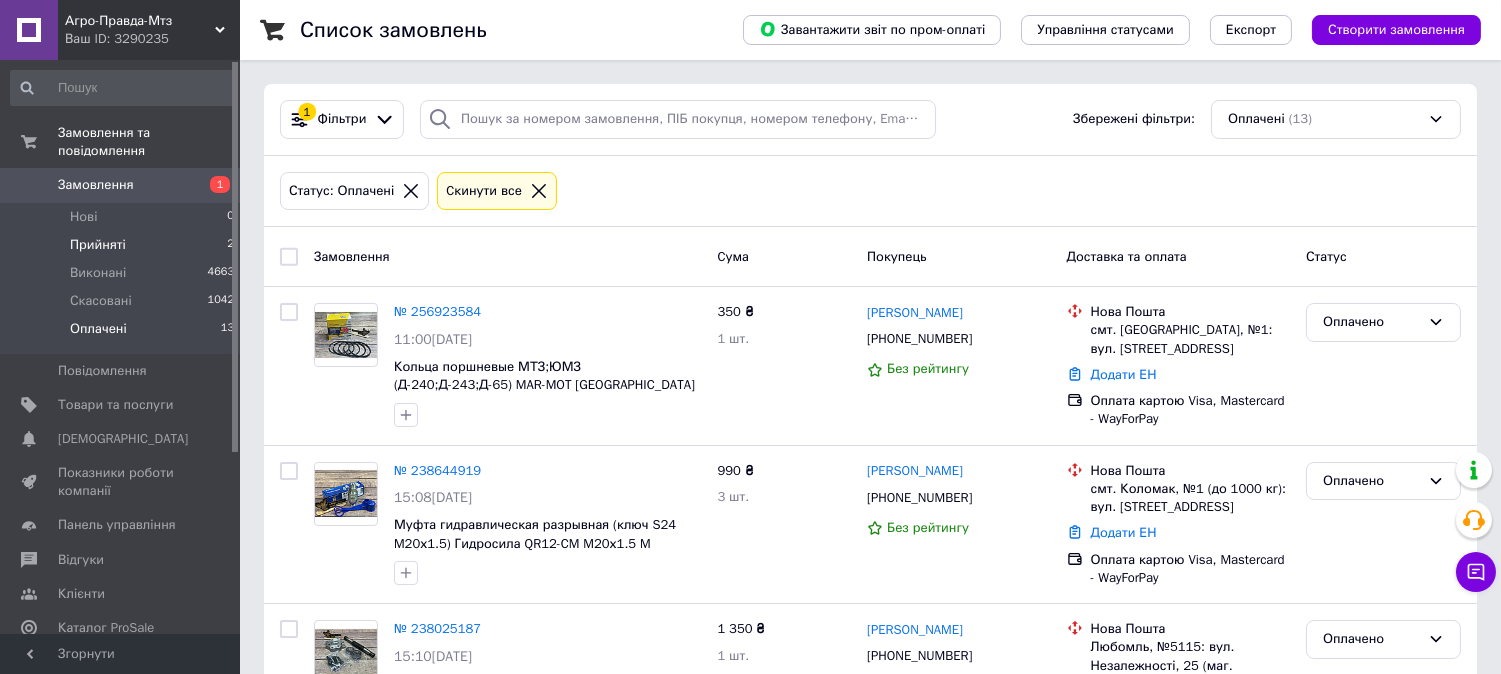 click on "Прийняті 2" at bounding box center (123, 245) 